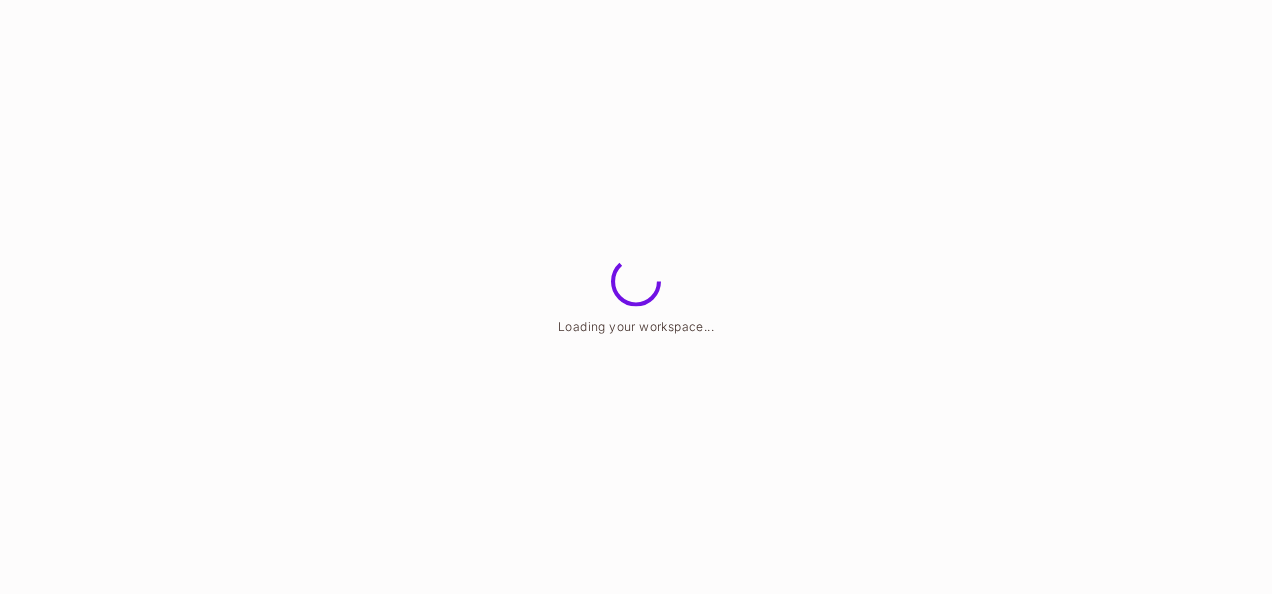 scroll, scrollTop: 0, scrollLeft: 0, axis: both 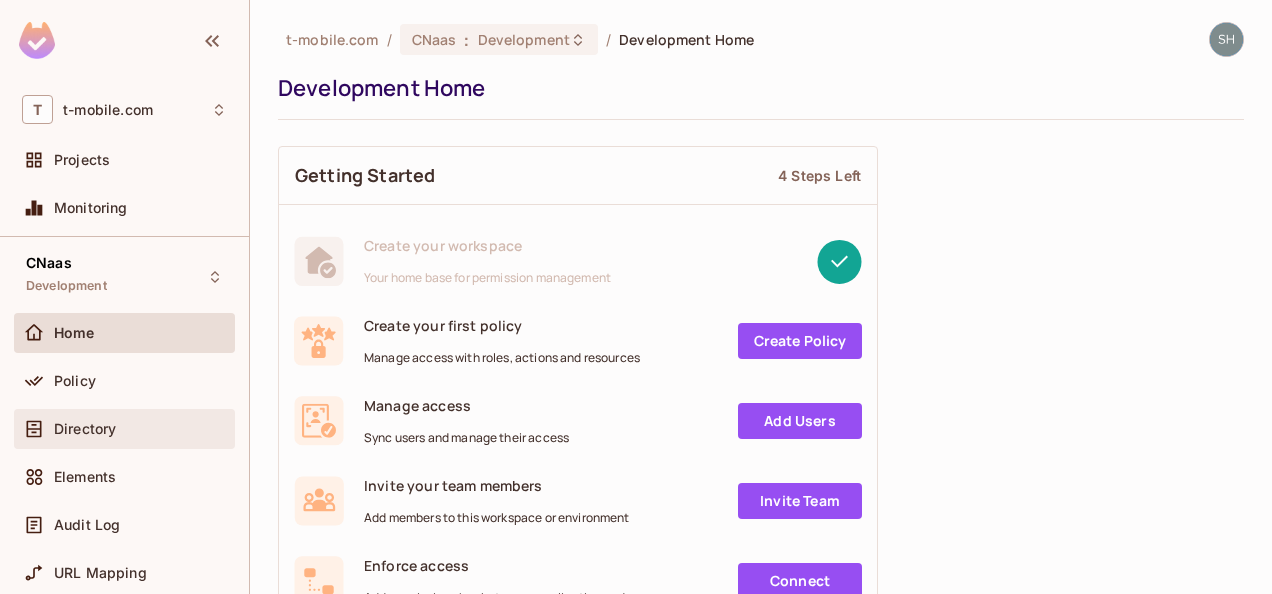 click on "Directory" at bounding box center (85, 429) 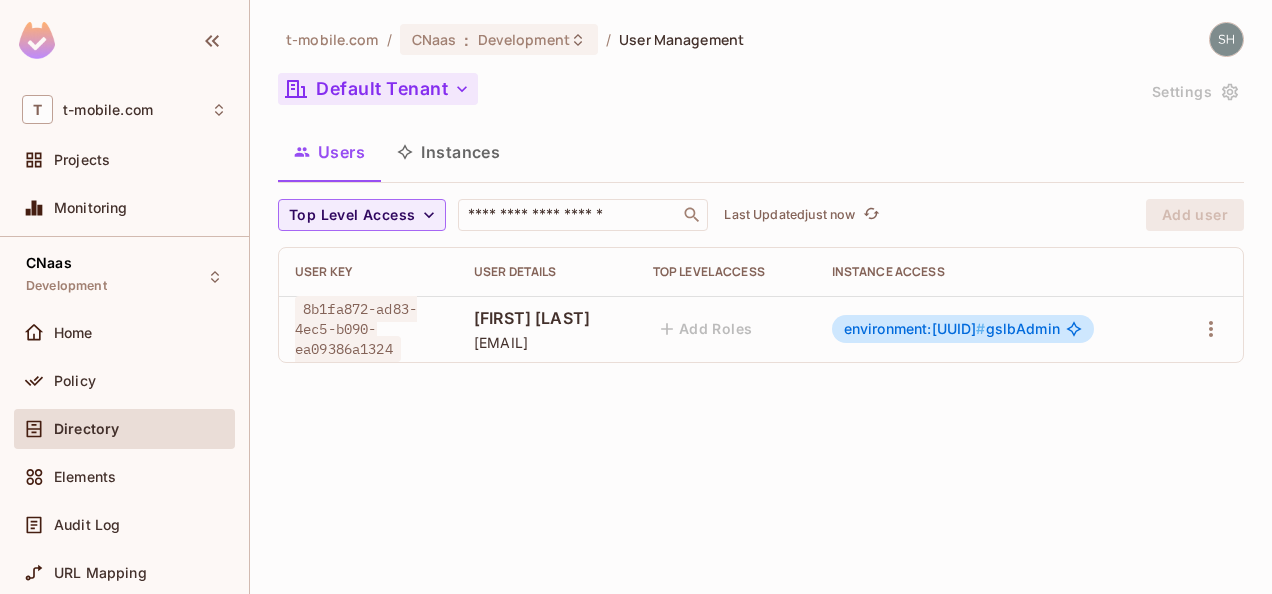 click 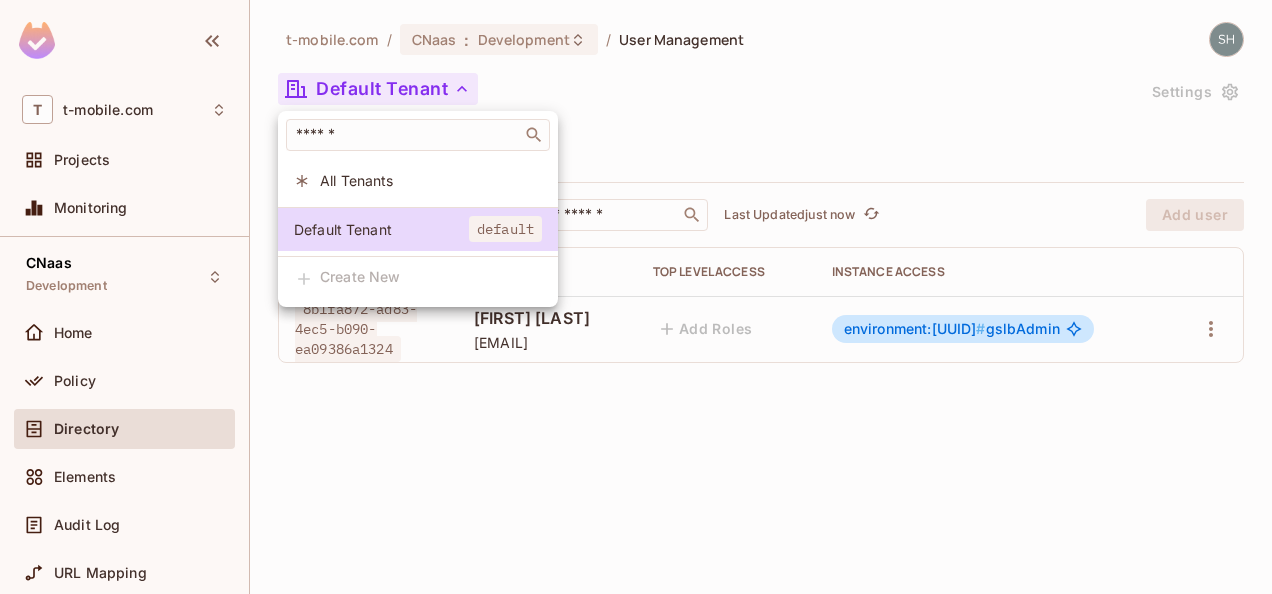 click at bounding box center (636, 297) 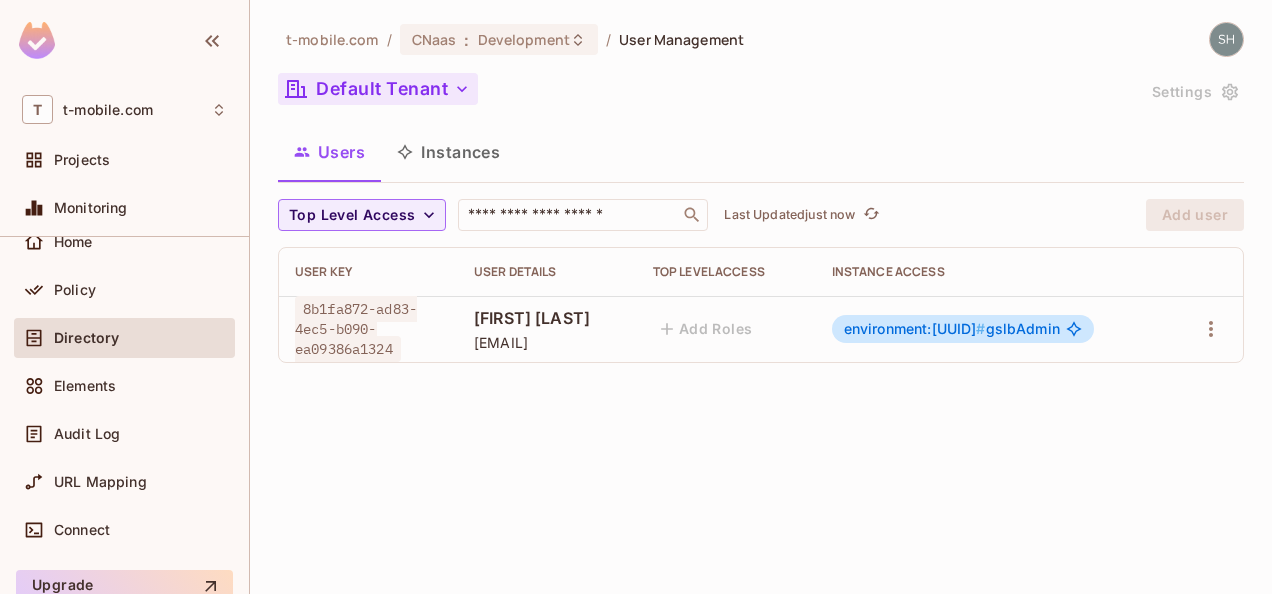 scroll, scrollTop: 0, scrollLeft: 0, axis: both 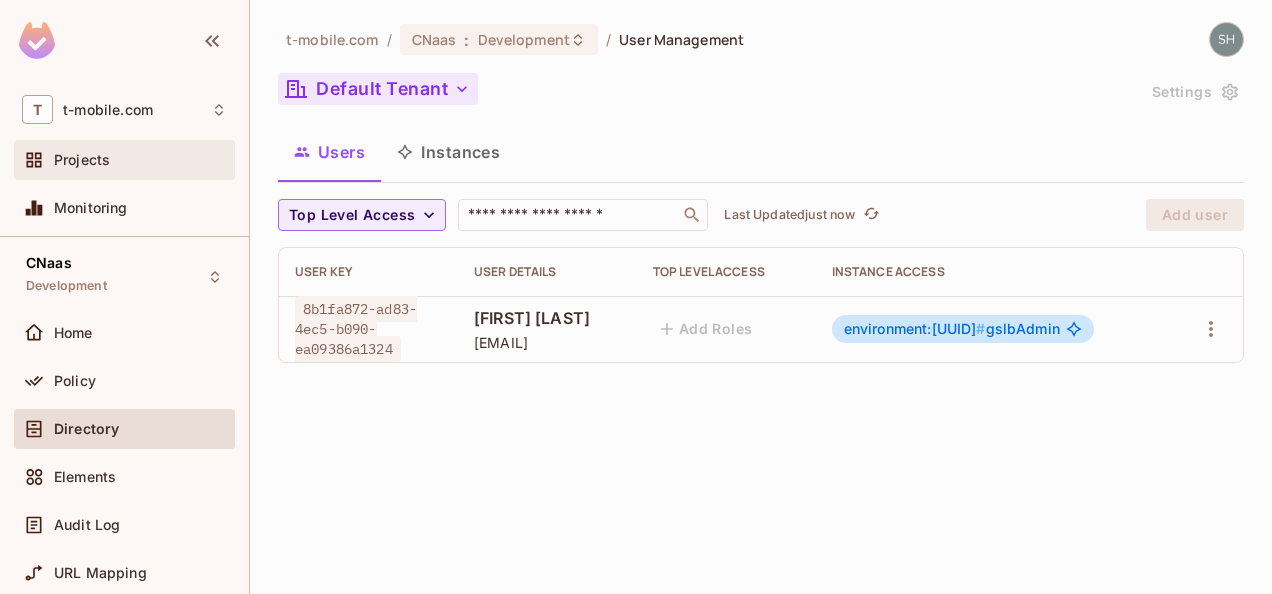 click on "Projects" at bounding box center (82, 160) 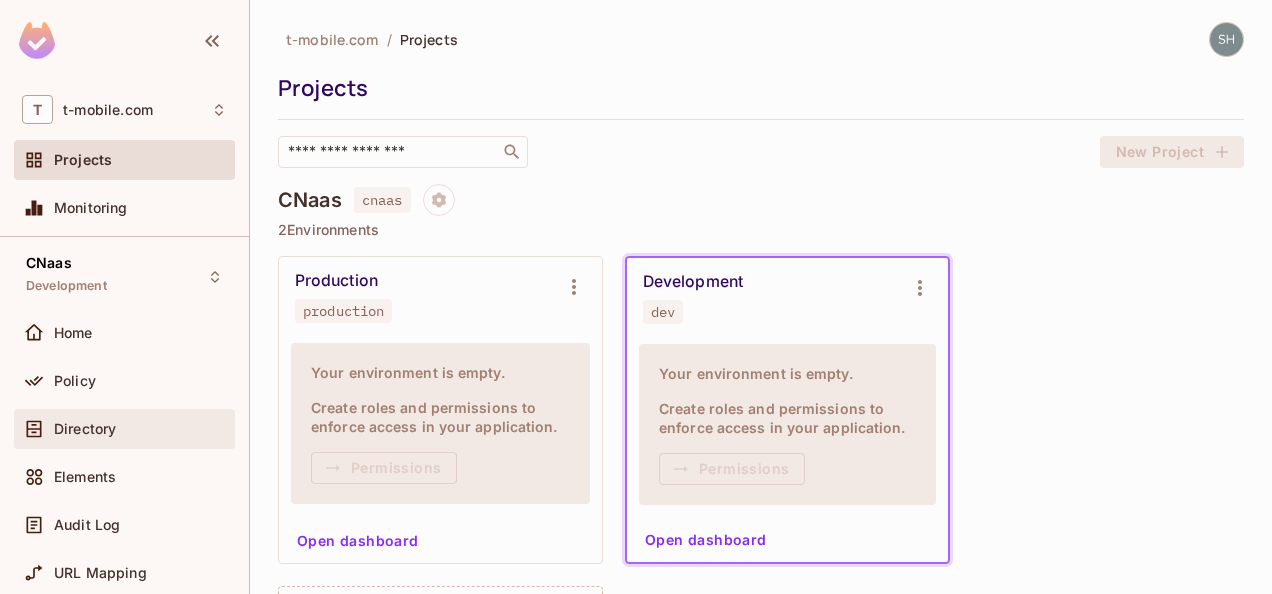 click on "Directory" at bounding box center (85, 429) 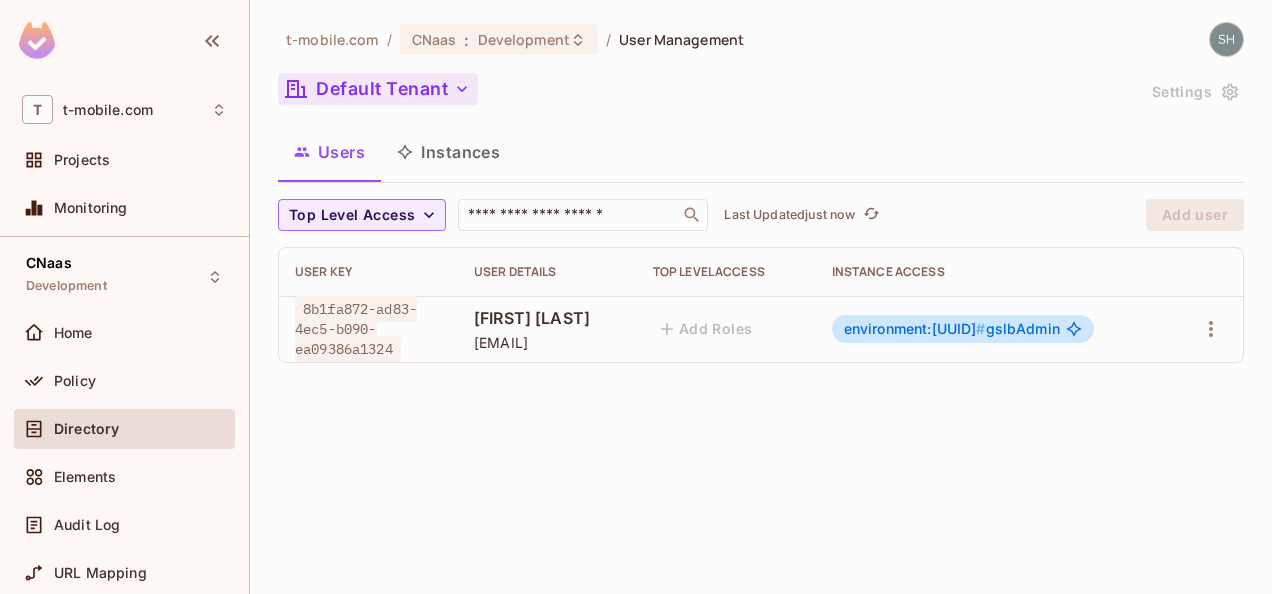click 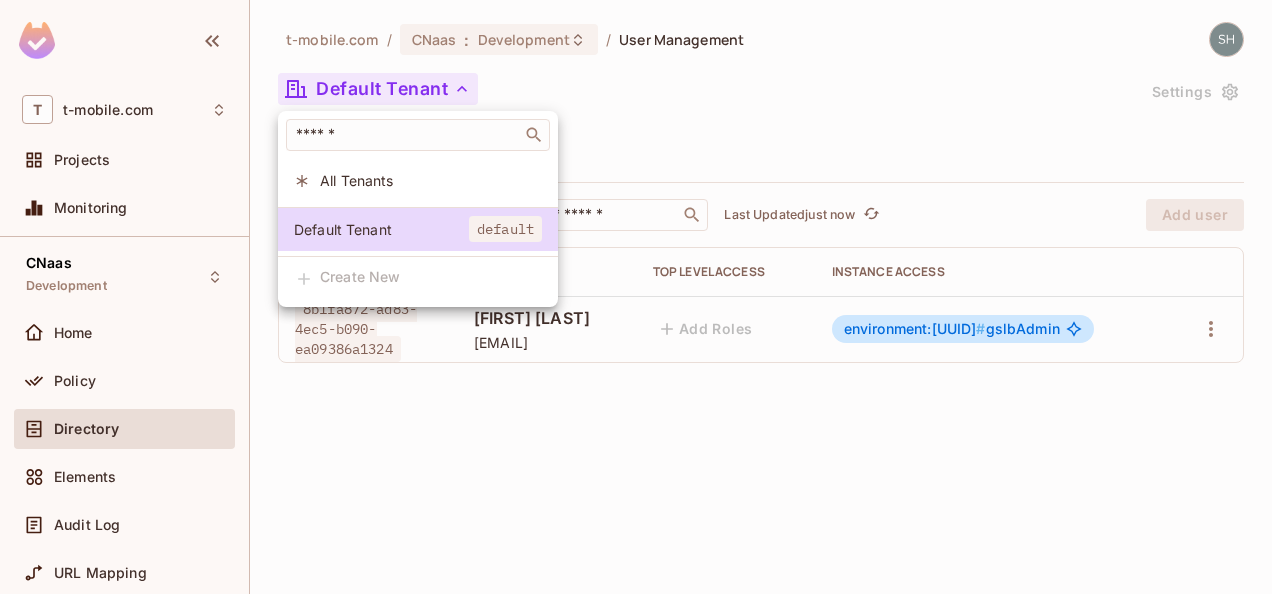 click at bounding box center (636, 297) 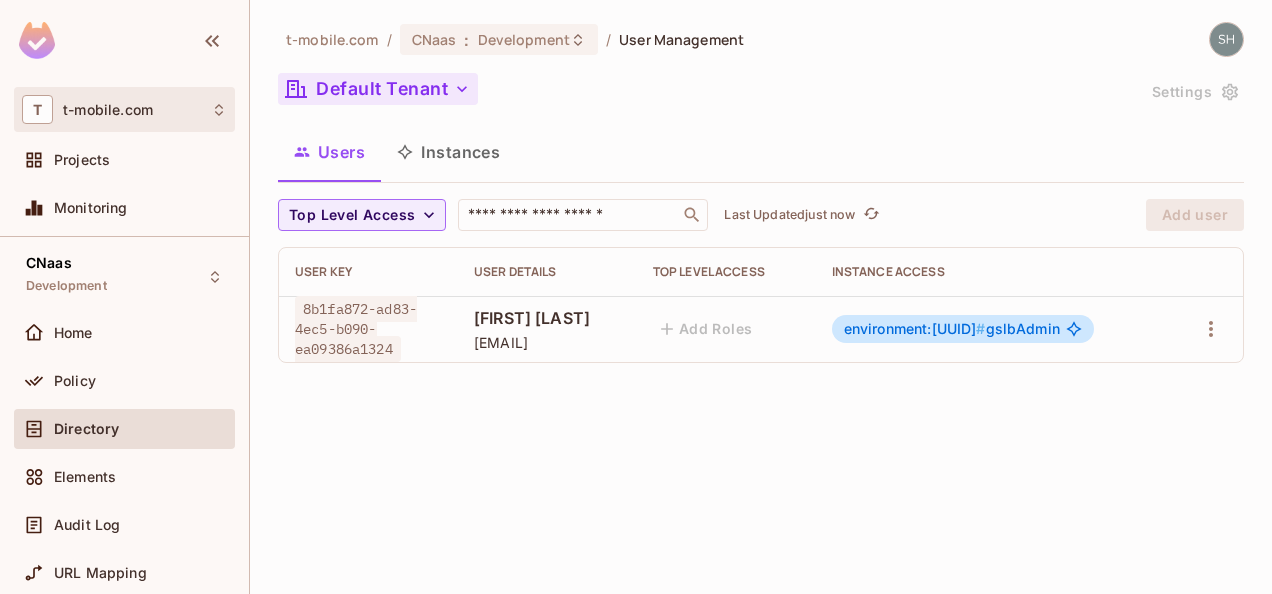 click on "T [DOMAIN]" at bounding box center [124, 109] 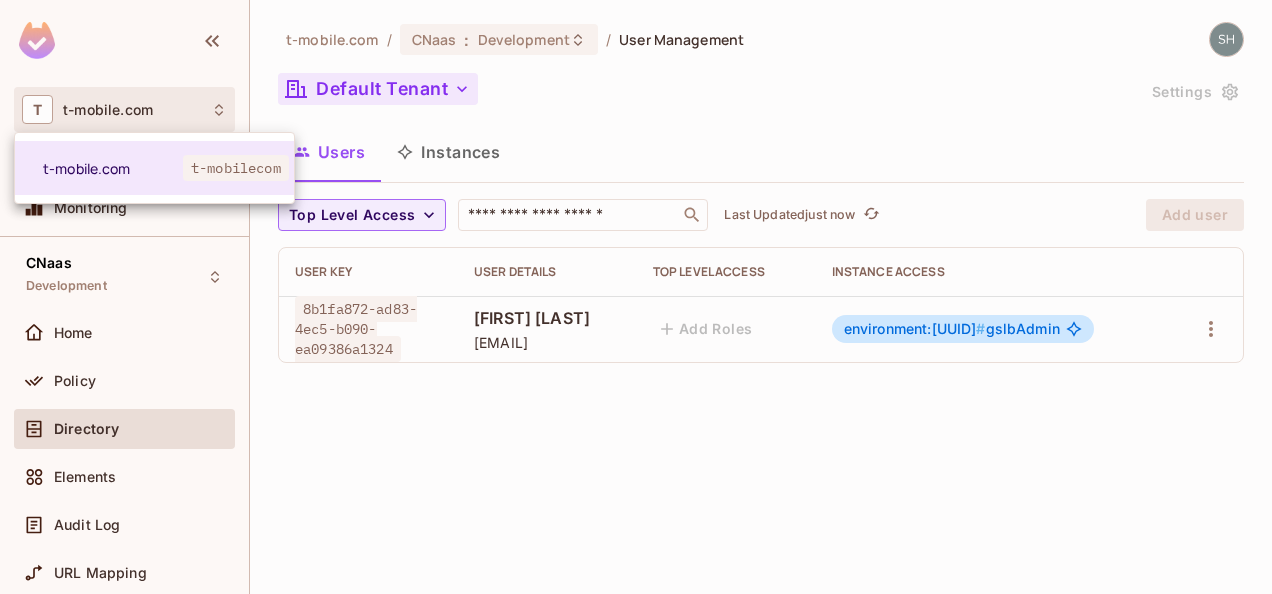 click at bounding box center [636, 297] 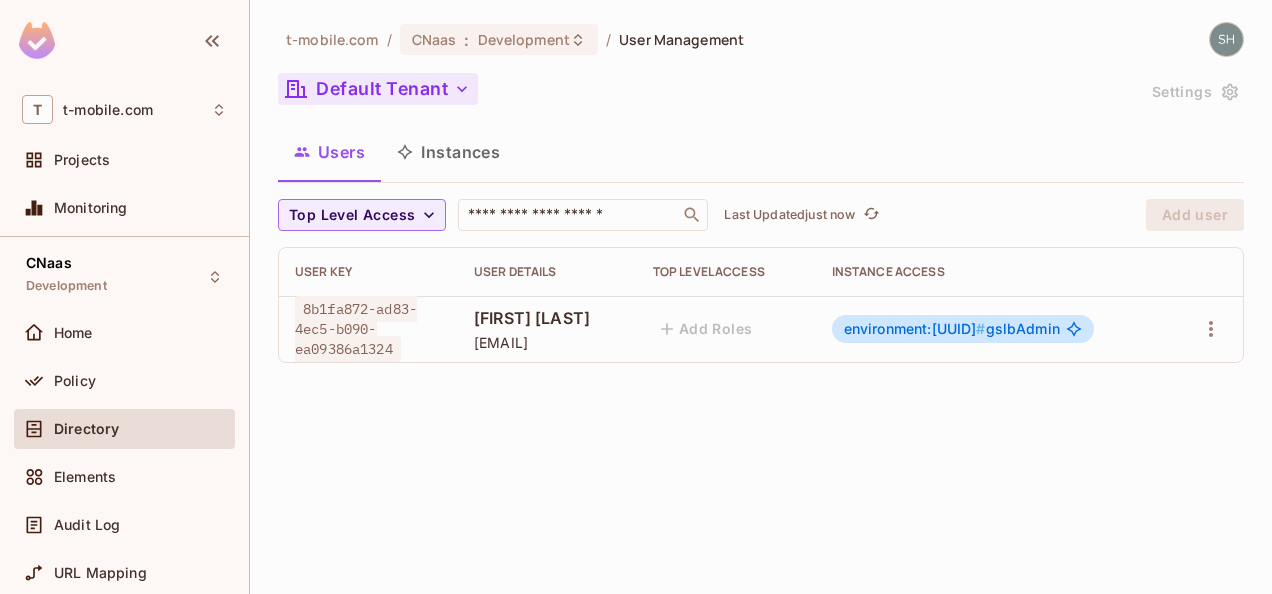 click on "Home" at bounding box center [73, 333] 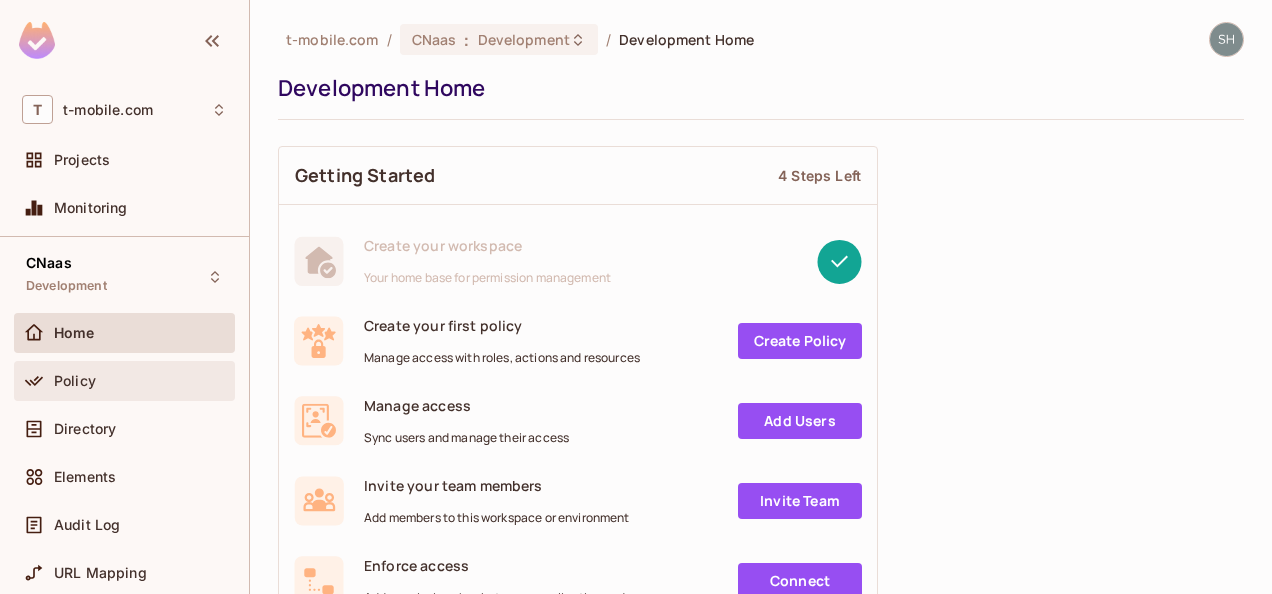 click on "Policy" at bounding box center (75, 381) 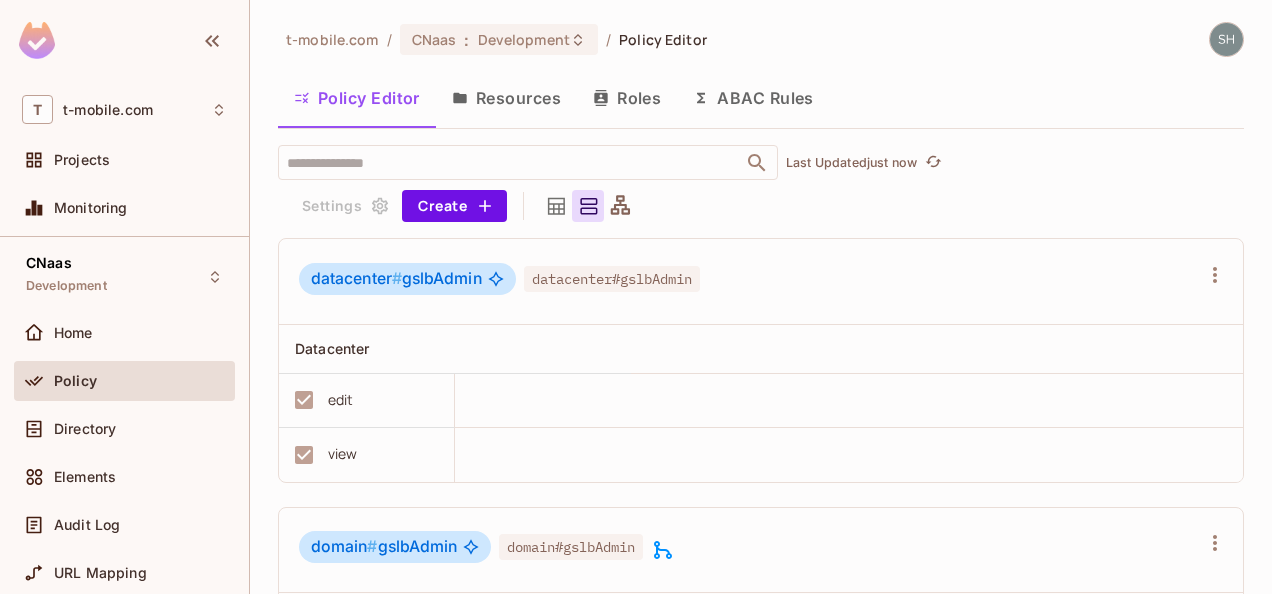 click on "Resources" at bounding box center [506, 98] 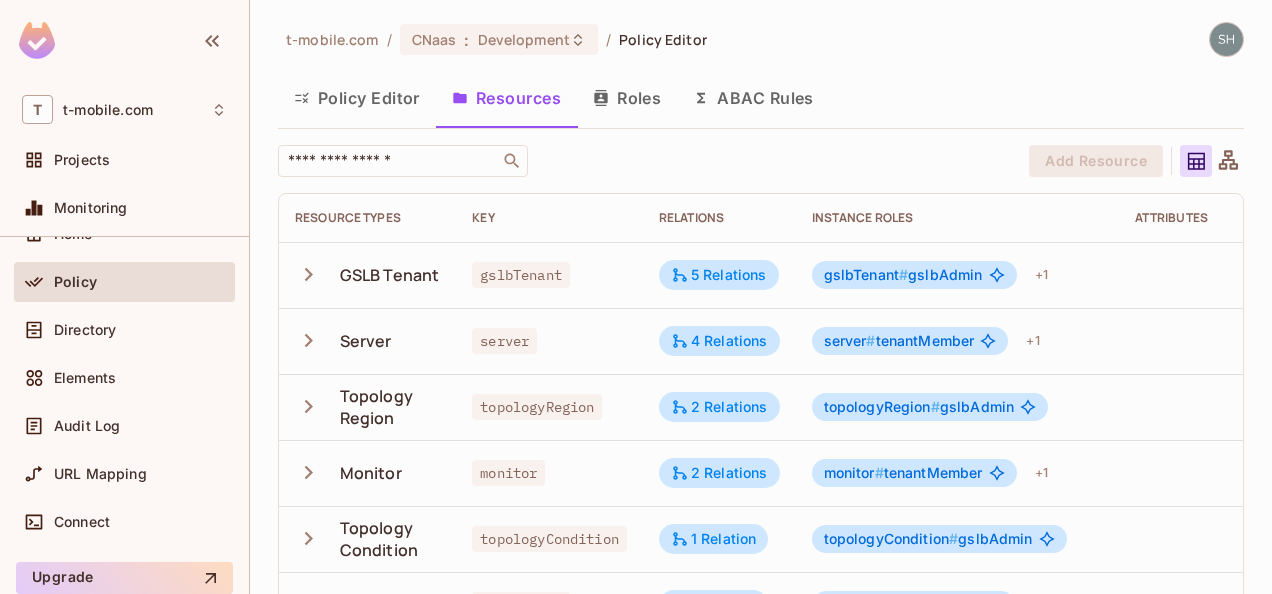 scroll, scrollTop: 178, scrollLeft: 0, axis: vertical 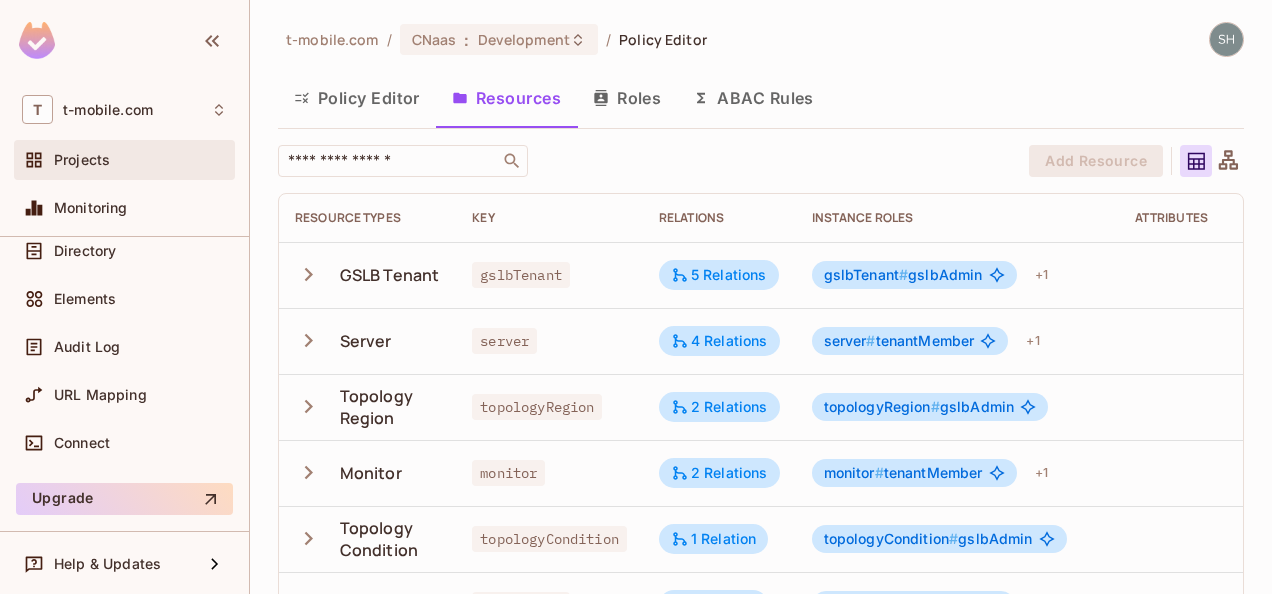 click on "Projects" at bounding box center [124, 160] 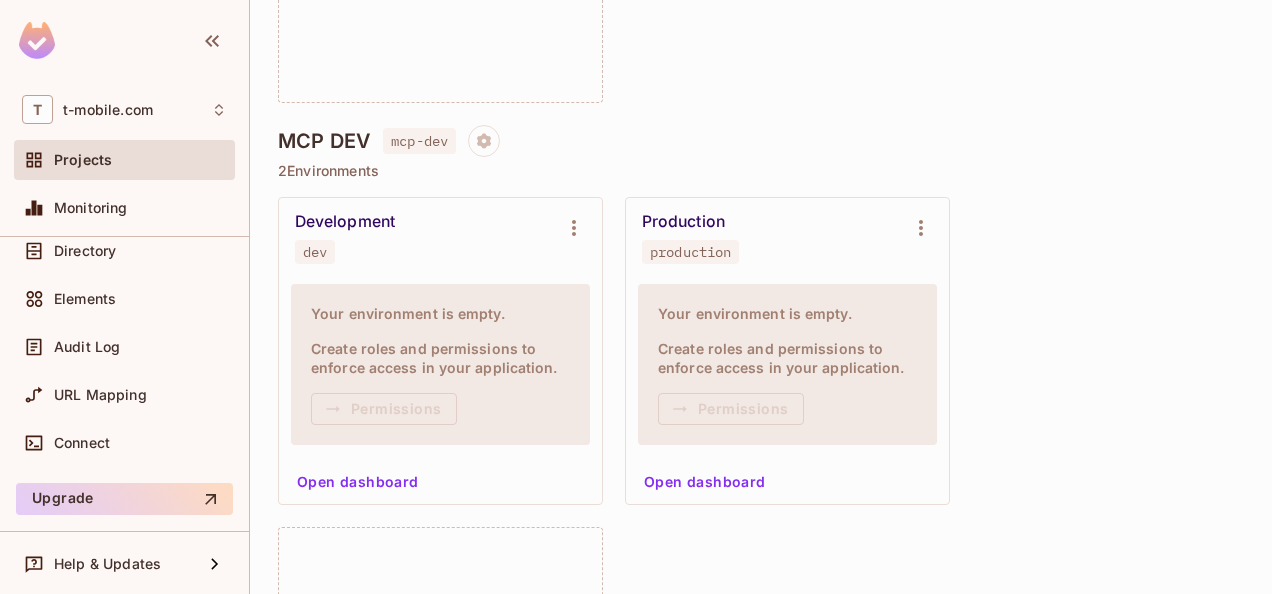 scroll, scrollTop: 9200, scrollLeft: 0, axis: vertical 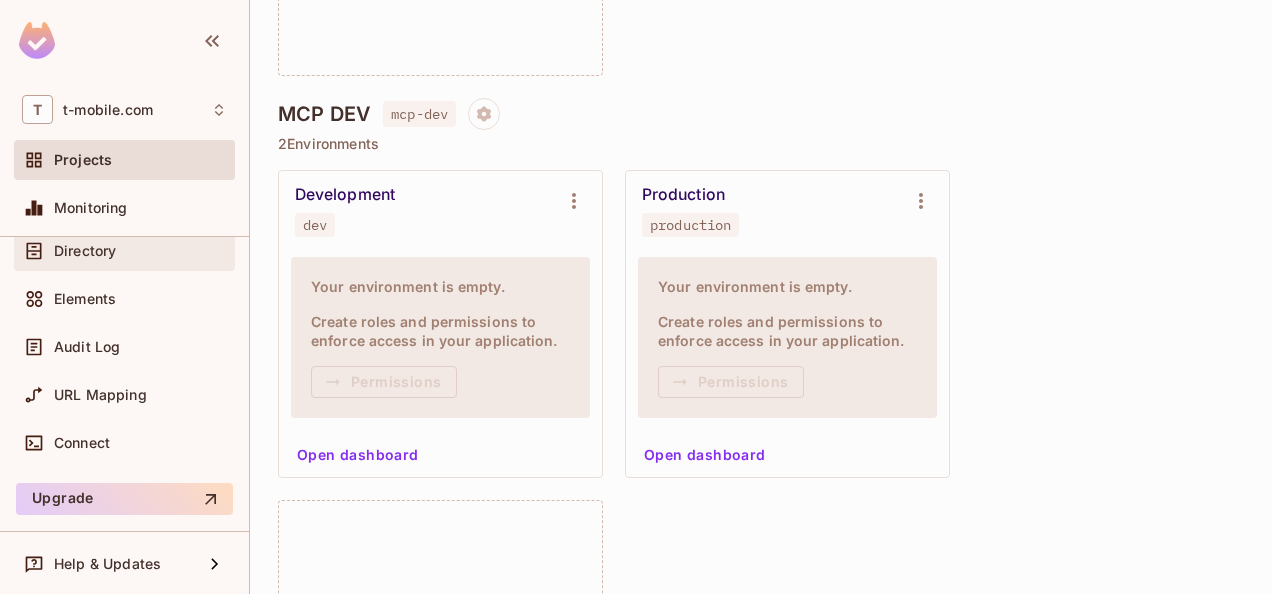 click on "Directory" at bounding box center [85, 251] 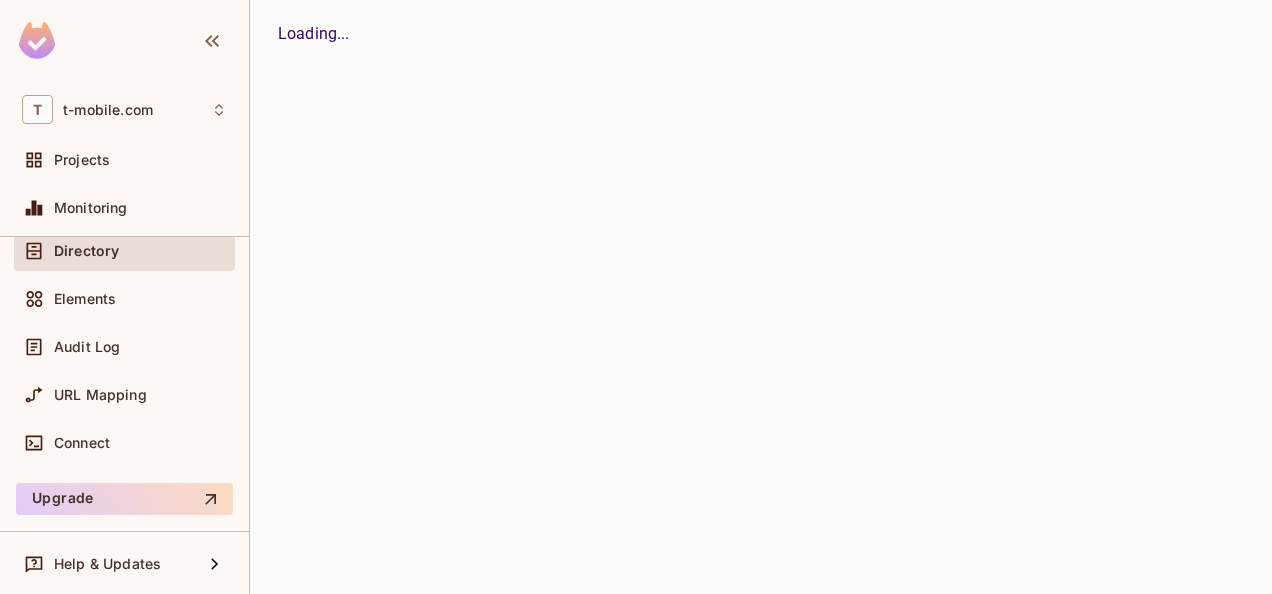 scroll, scrollTop: 0, scrollLeft: 0, axis: both 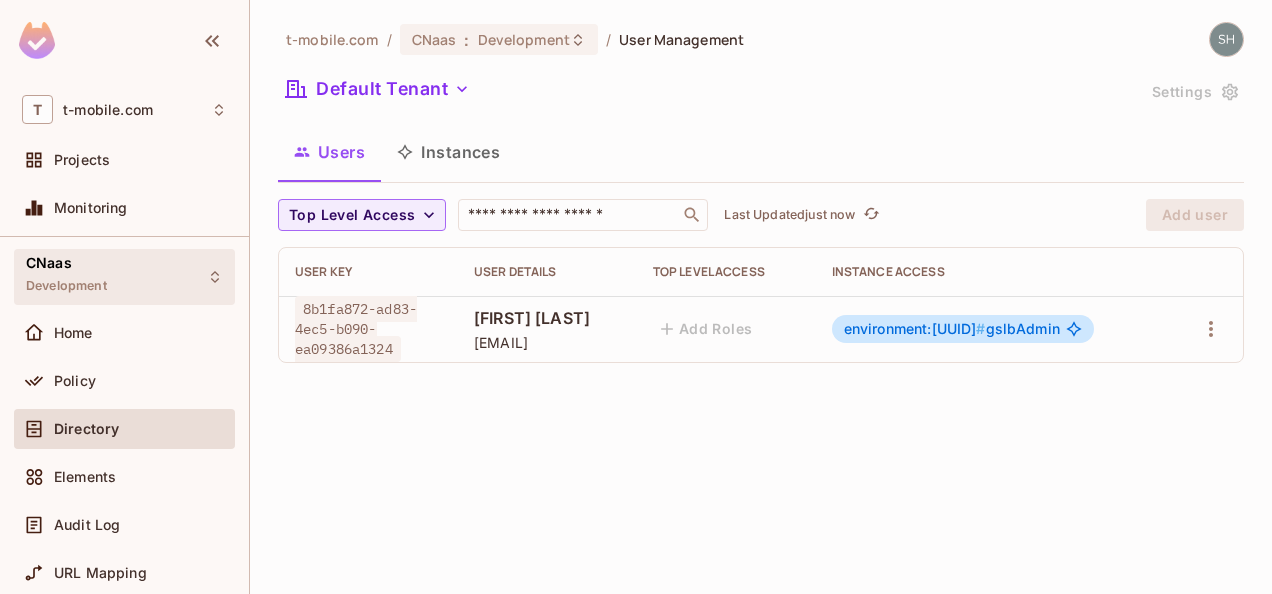 click 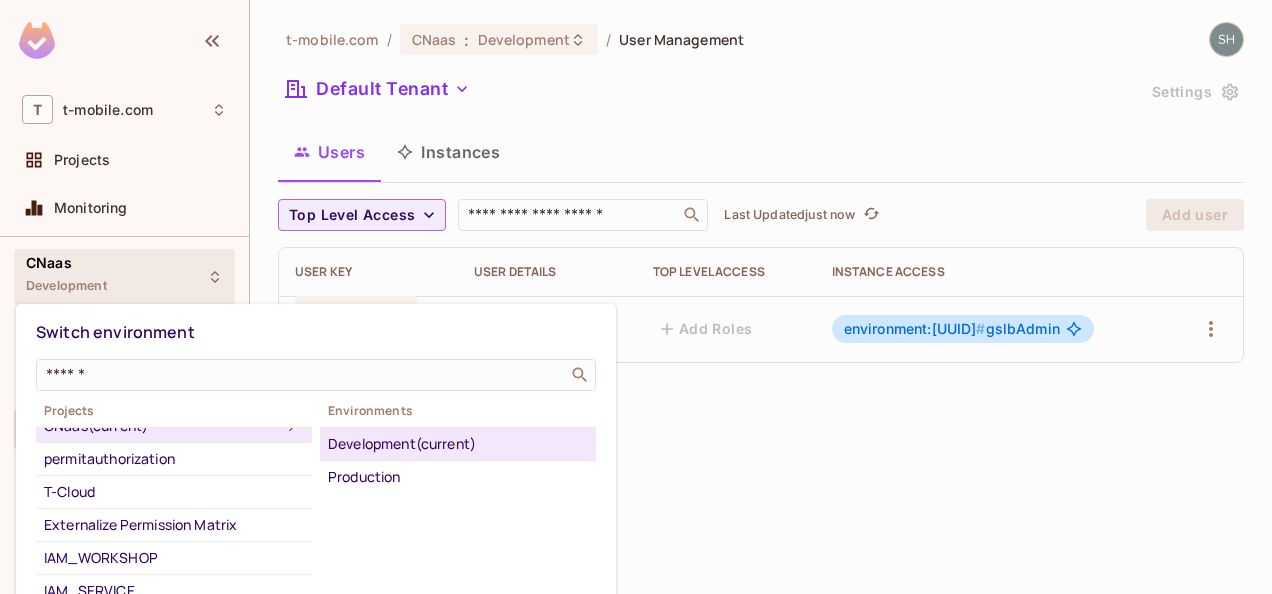scroll, scrollTop: 0, scrollLeft: 0, axis: both 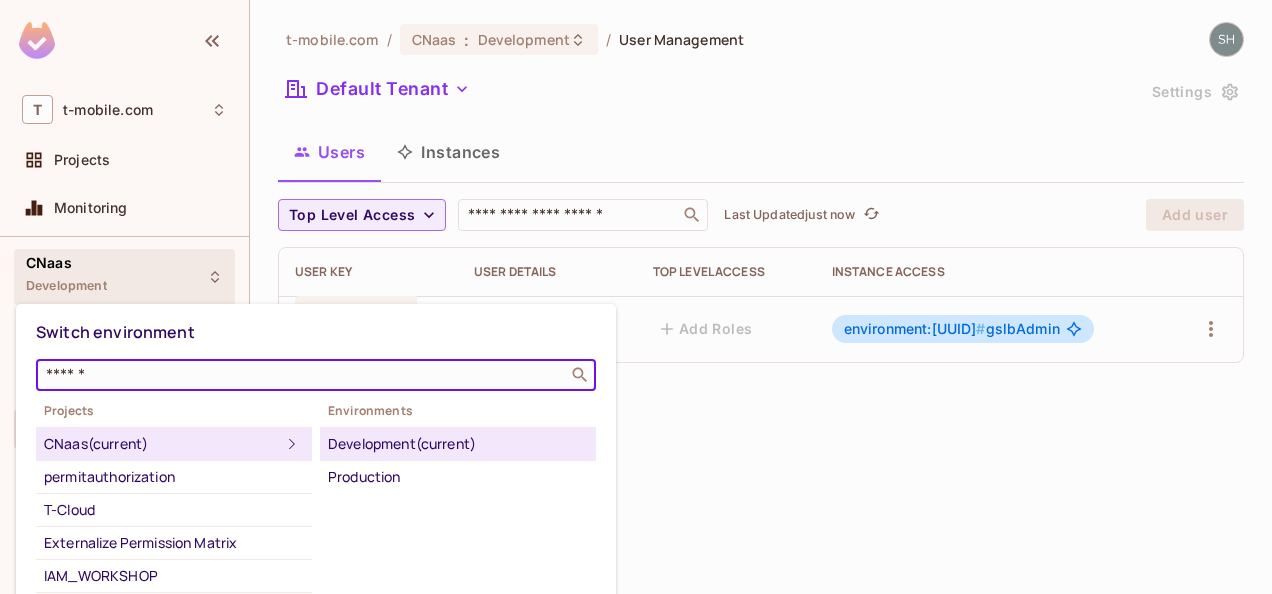 click at bounding box center [302, 375] 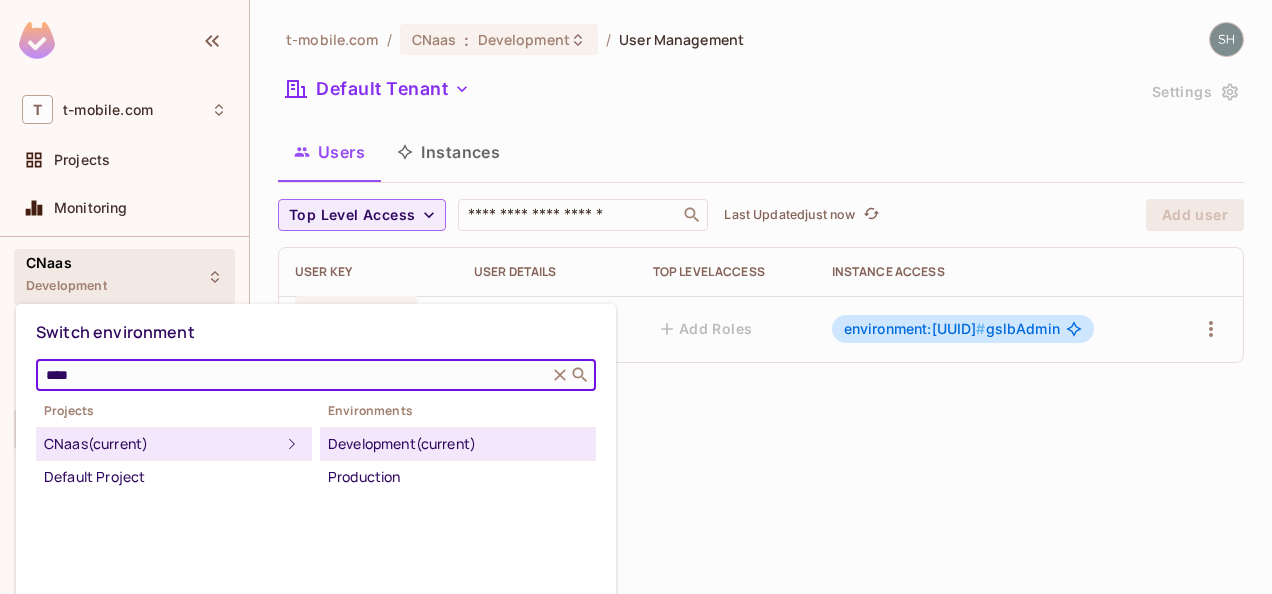type on "****" 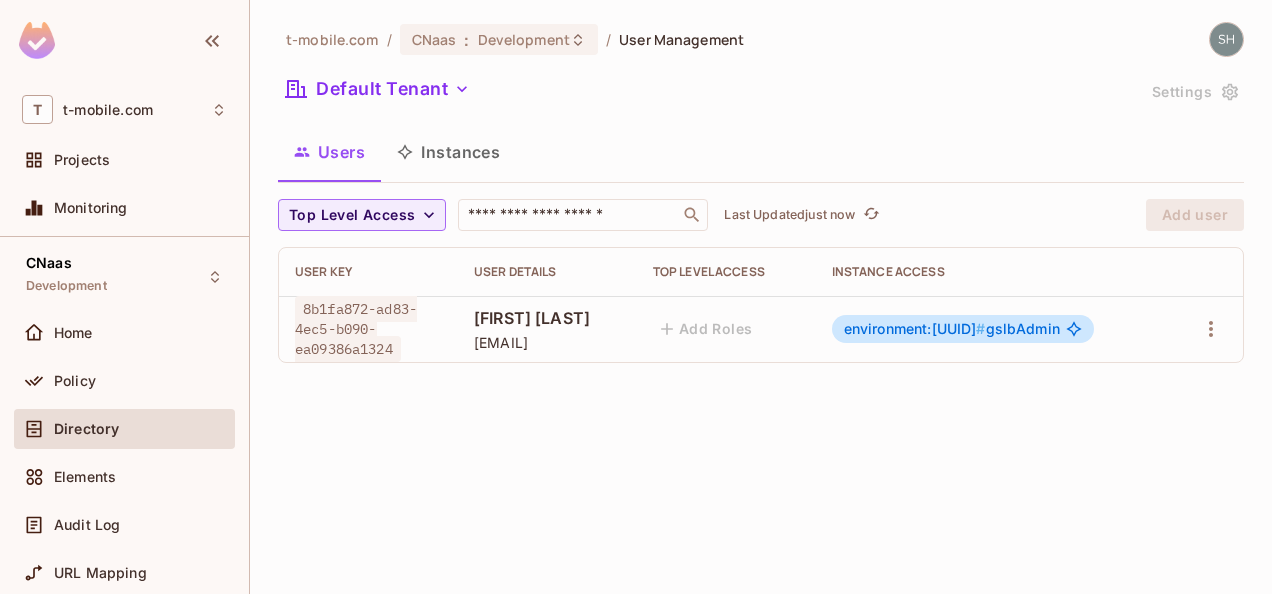 click on "Directory" at bounding box center (86, 429) 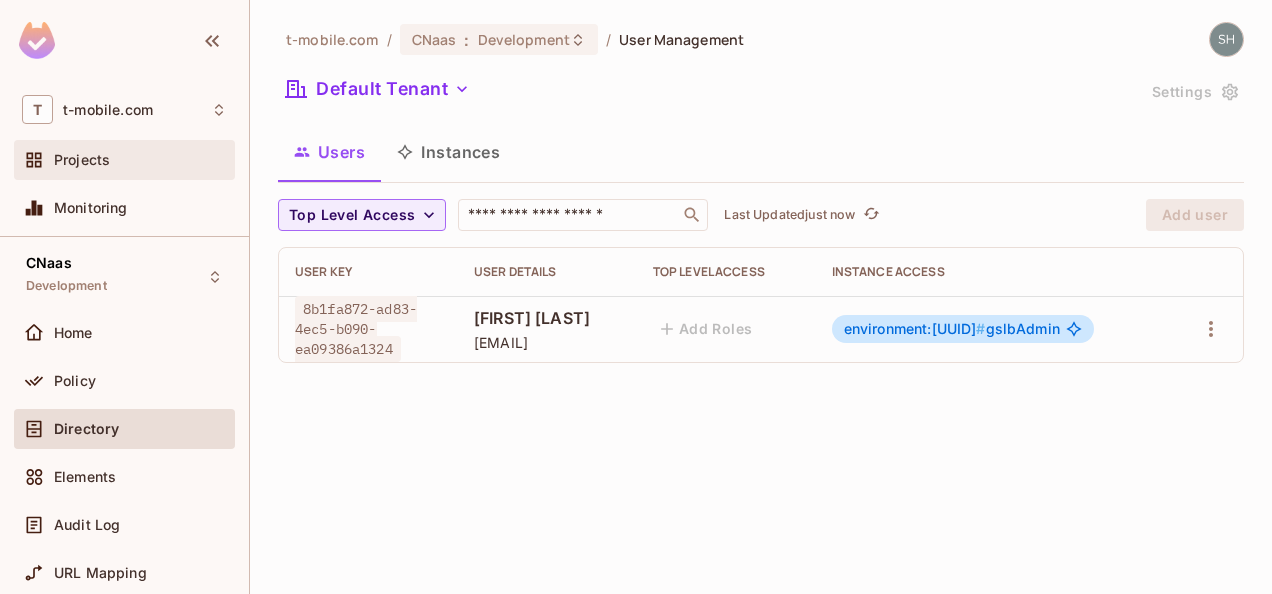 click on "Projects" at bounding box center [82, 160] 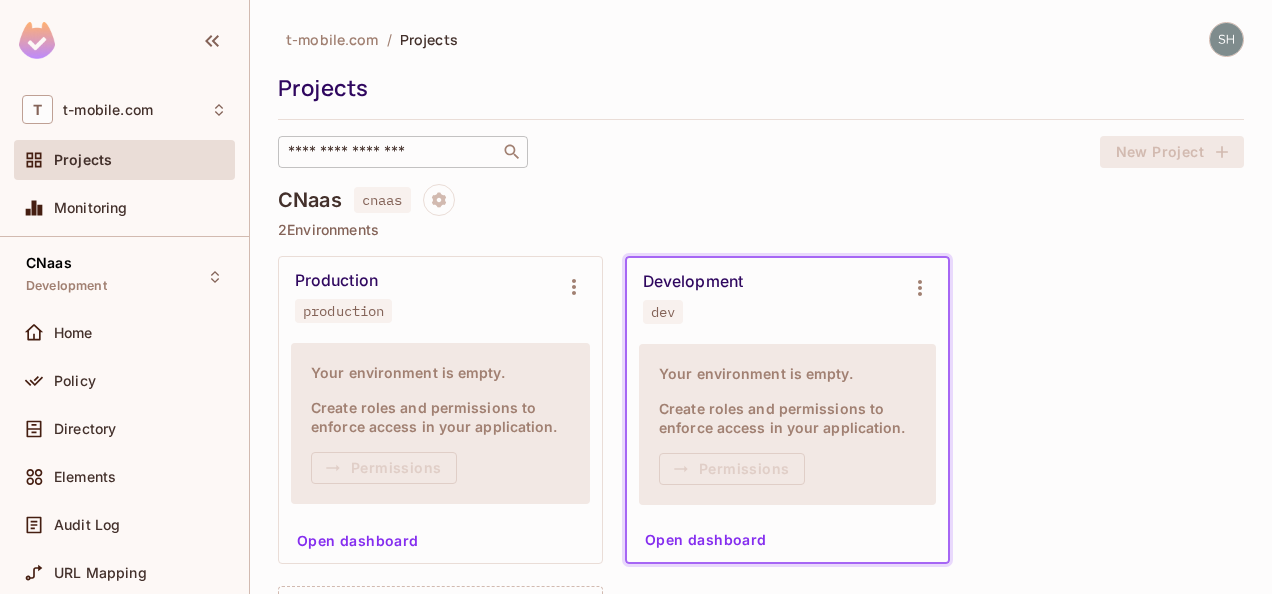 click at bounding box center (389, 152) 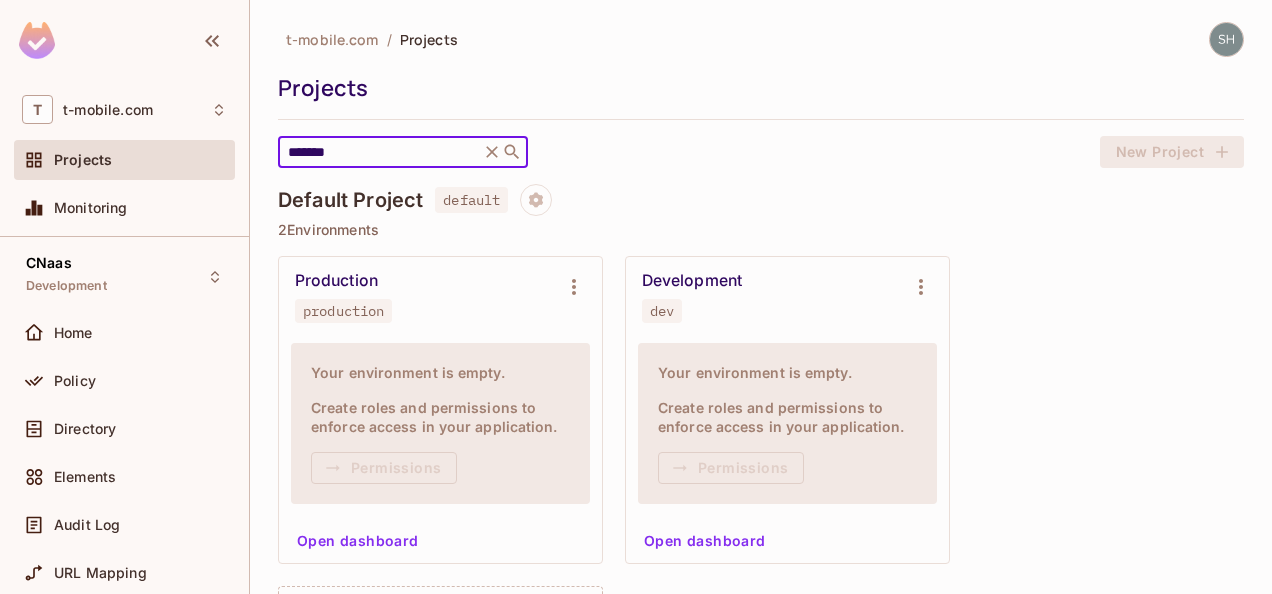 type on "*******" 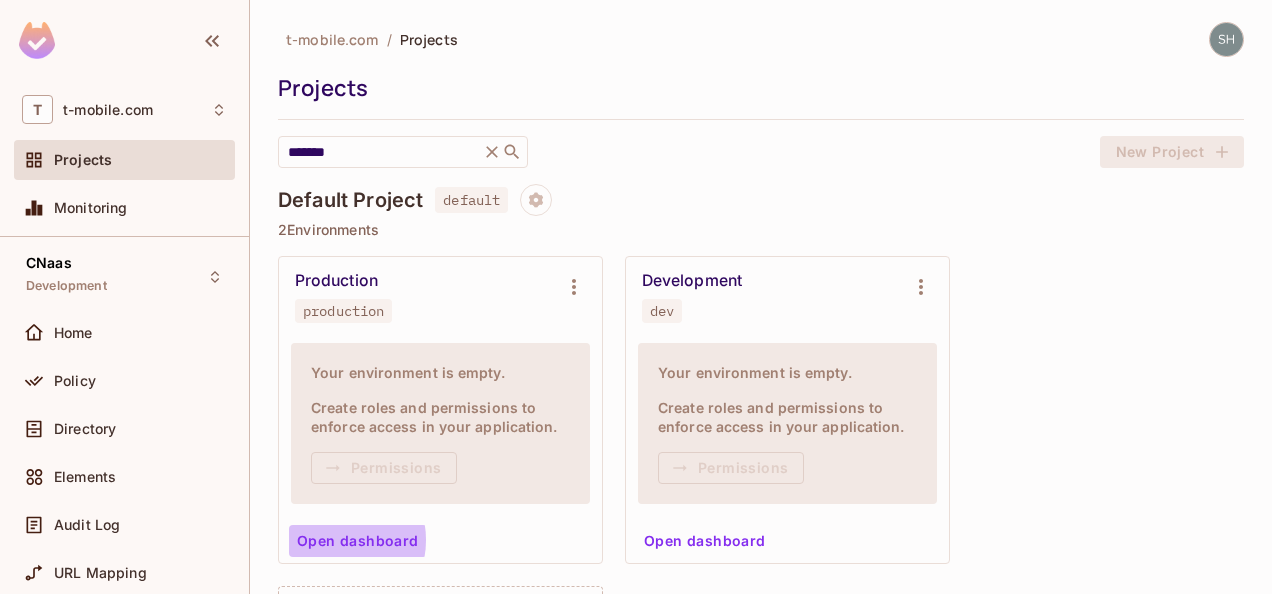 click on "Open dashboard" at bounding box center [358, 541] 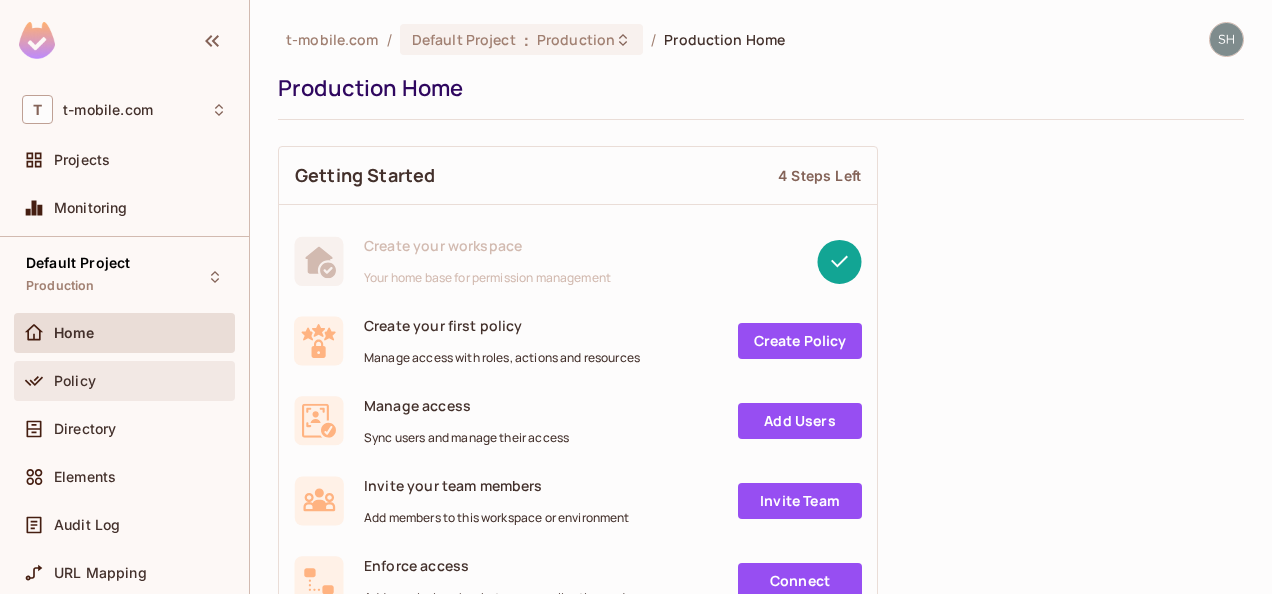 click on "Policy" at bounding box center (124, 381) 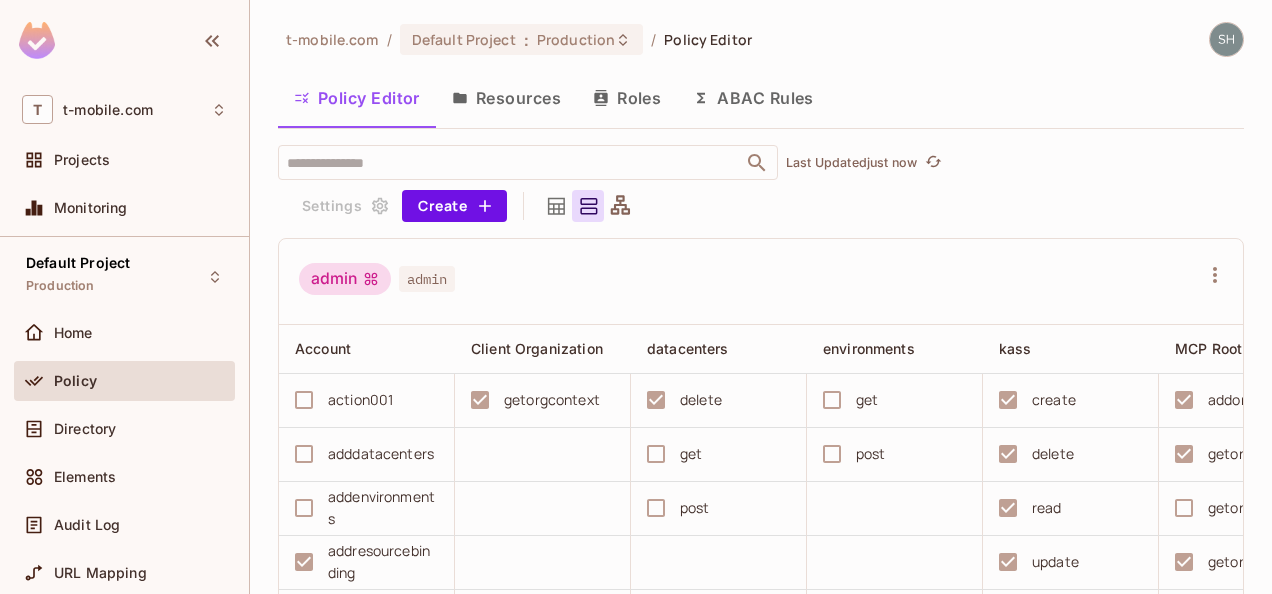 click on "Resources" at bounding box center (506, 98) 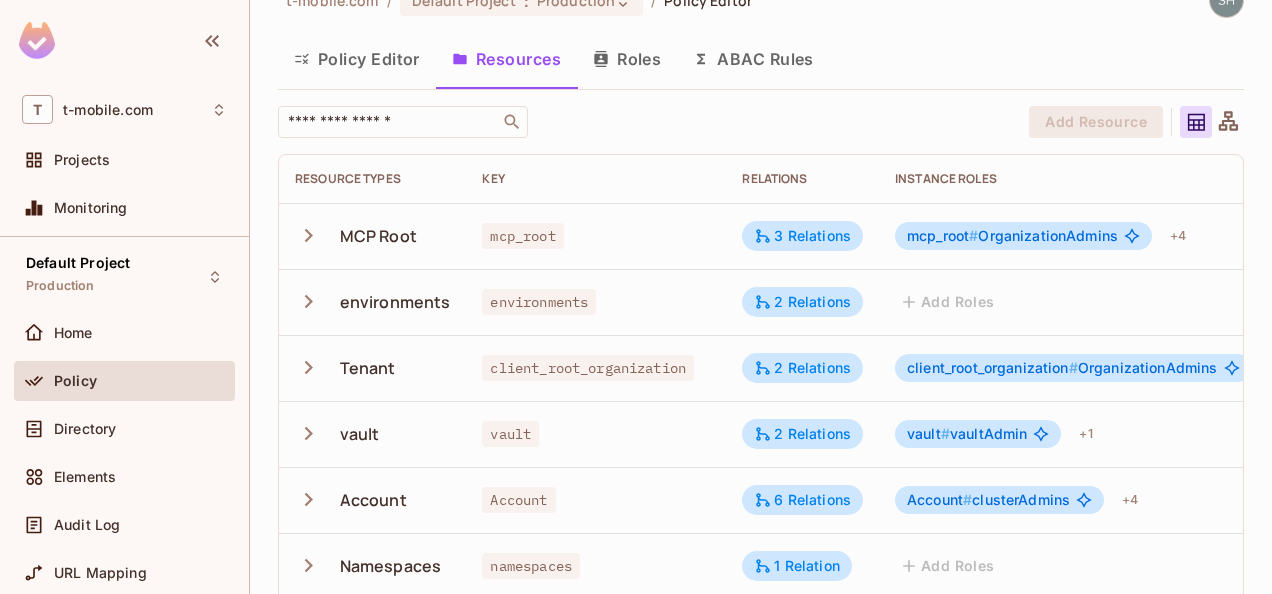 scroll, scrollTop: 100, scrollLeft: 0, axis: vertical 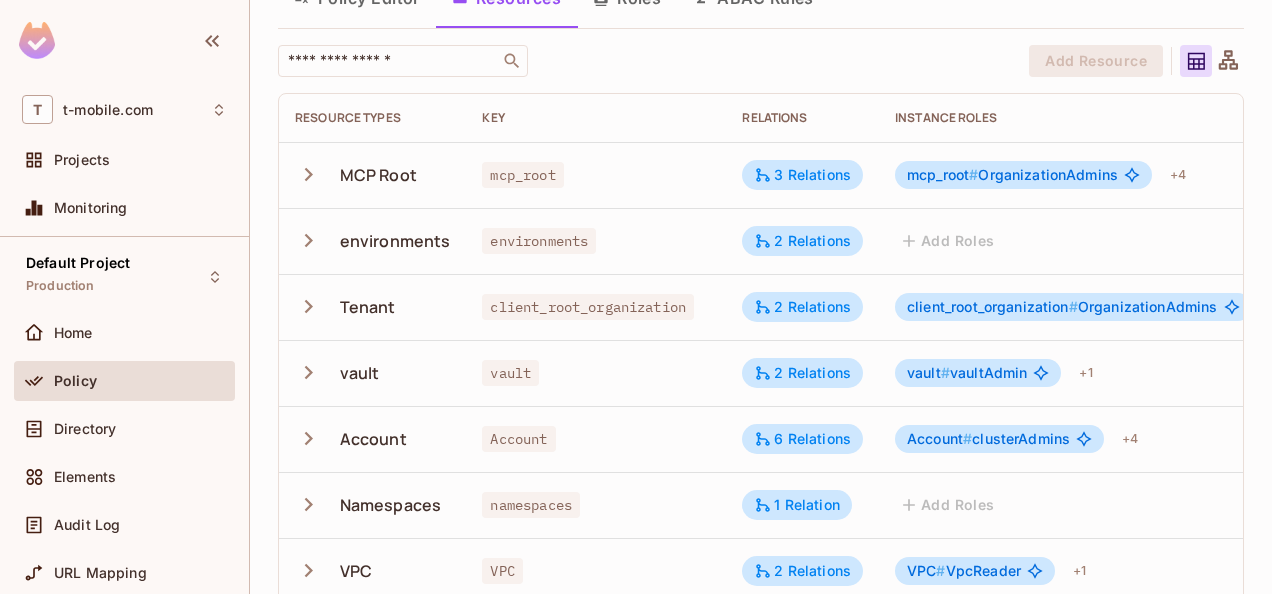 click 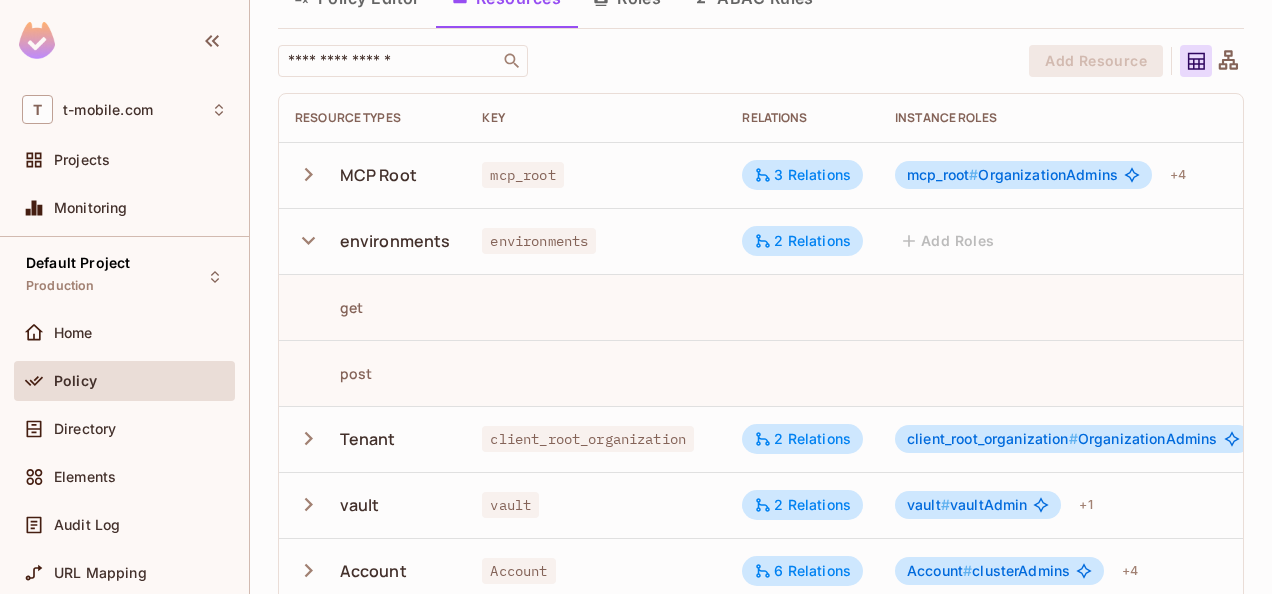 click 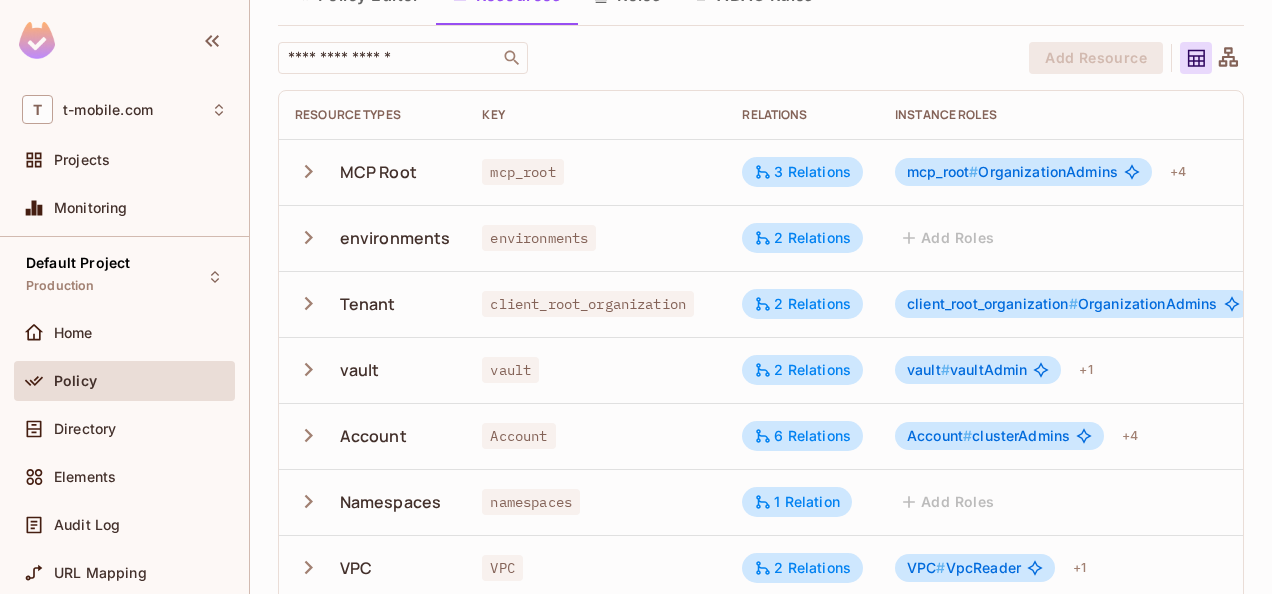 scroll, scrollTop: 0, scrollLeft: 0, axis: both 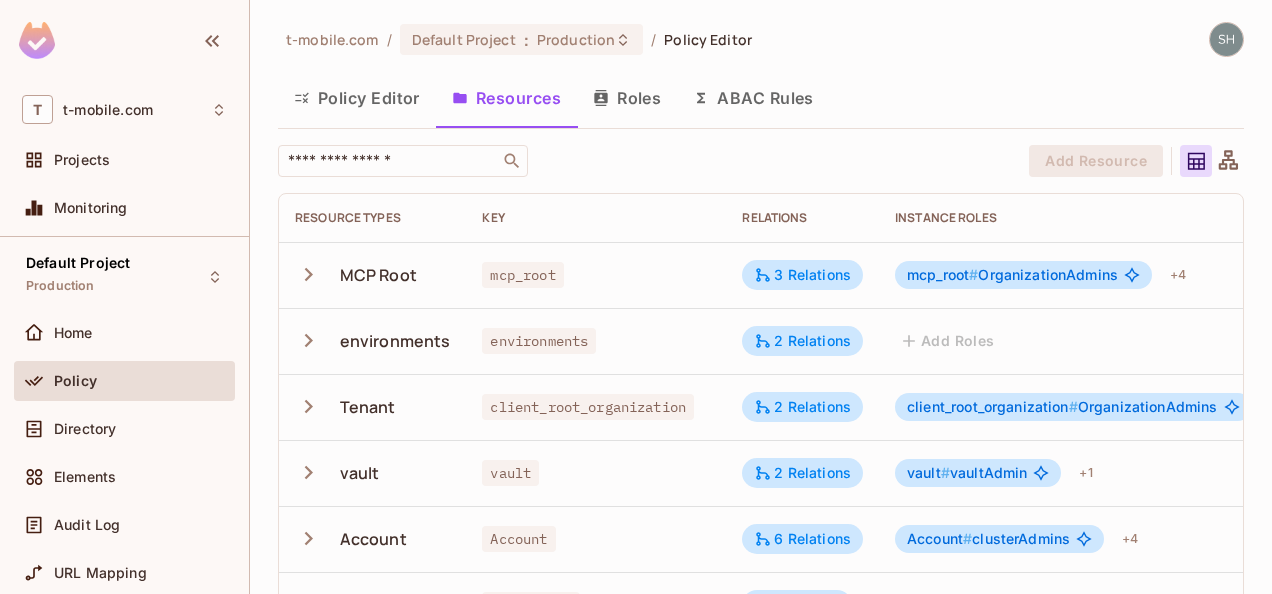click 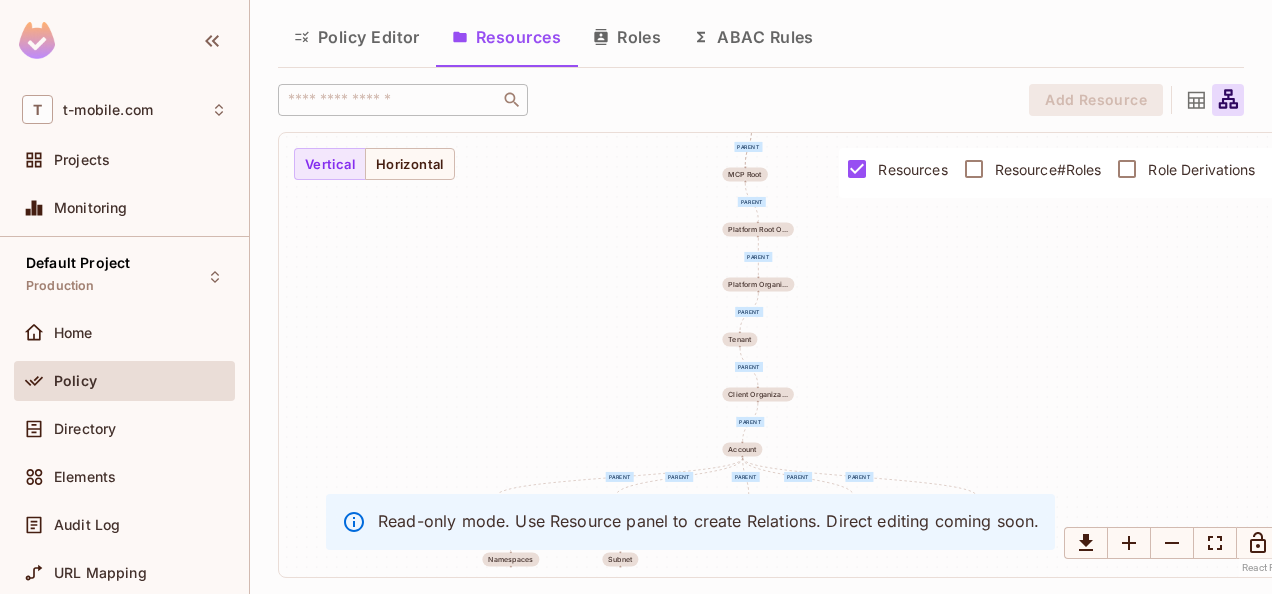scroll, scrollTop: 68, scrollLeft: 0, axis: vertical 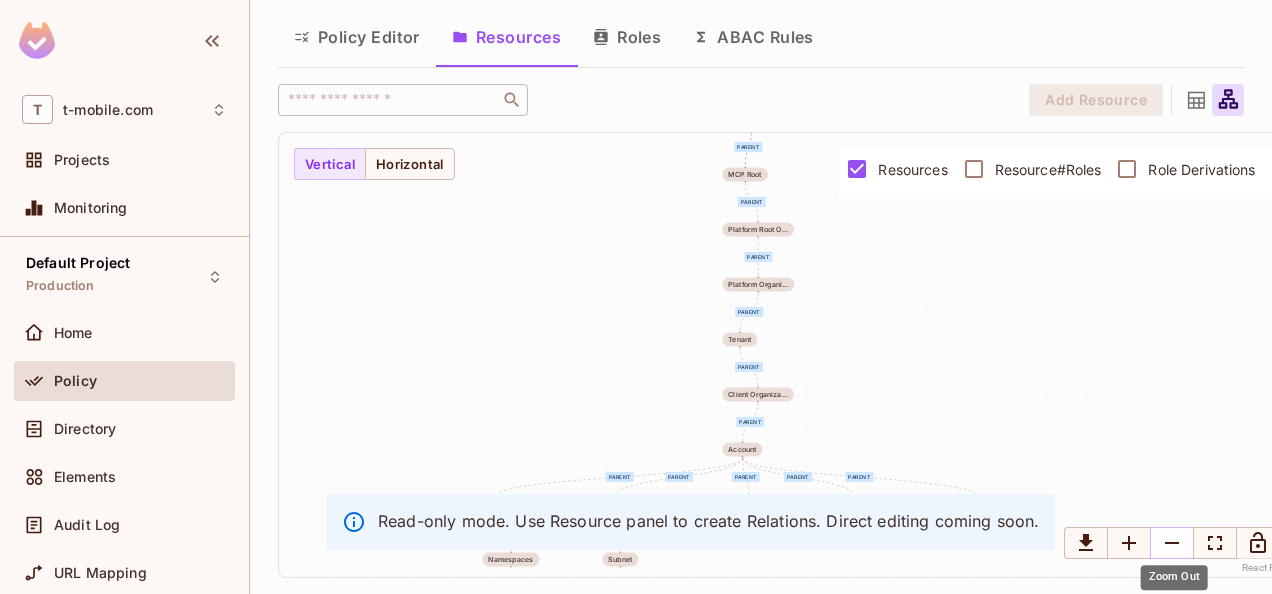 click 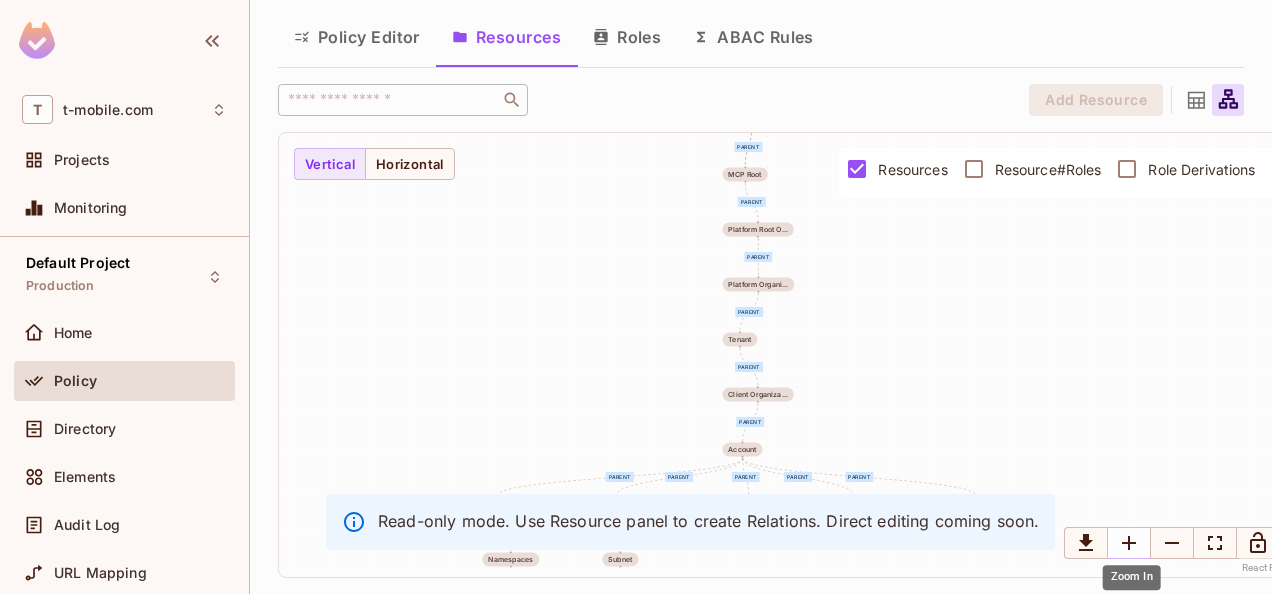 click 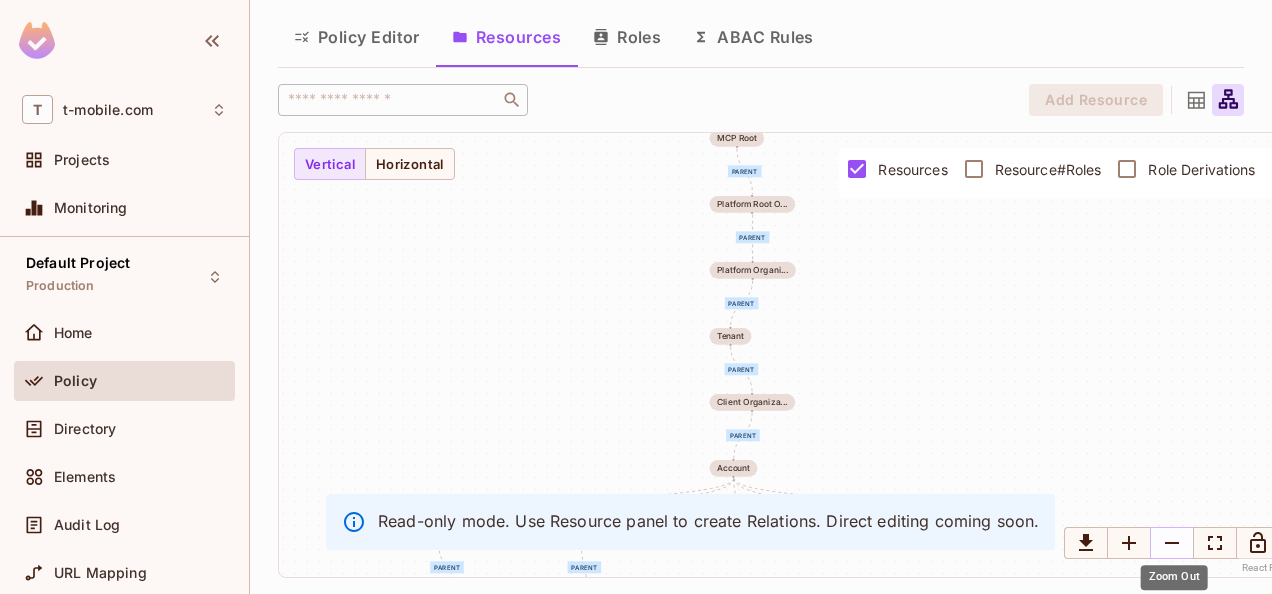 click 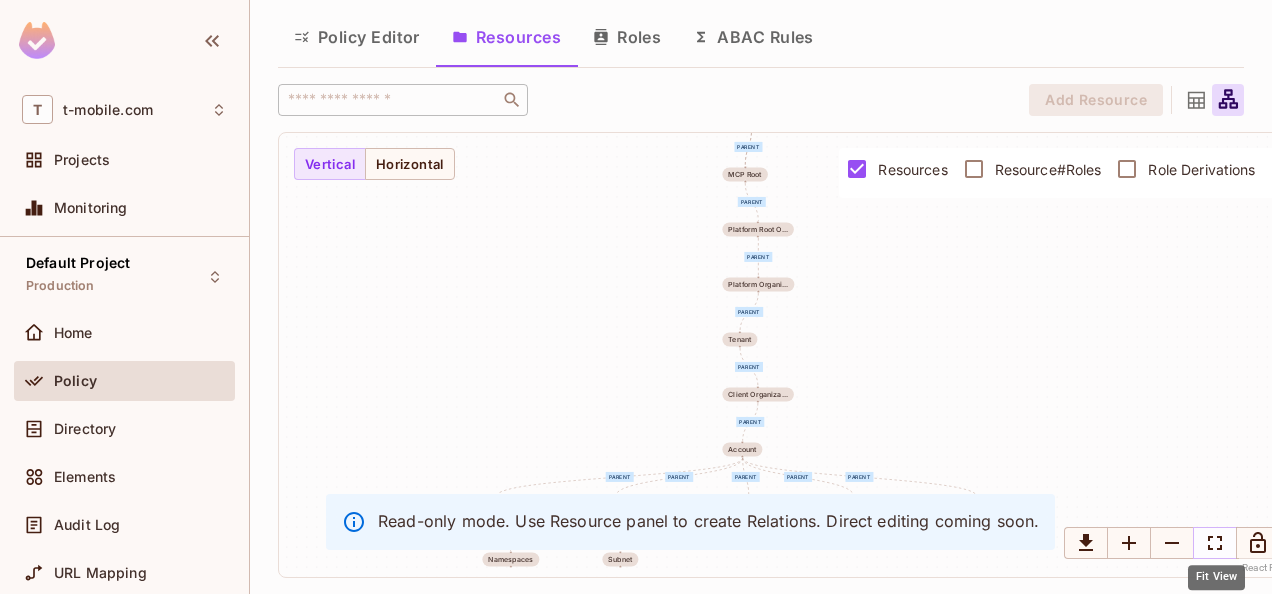 click 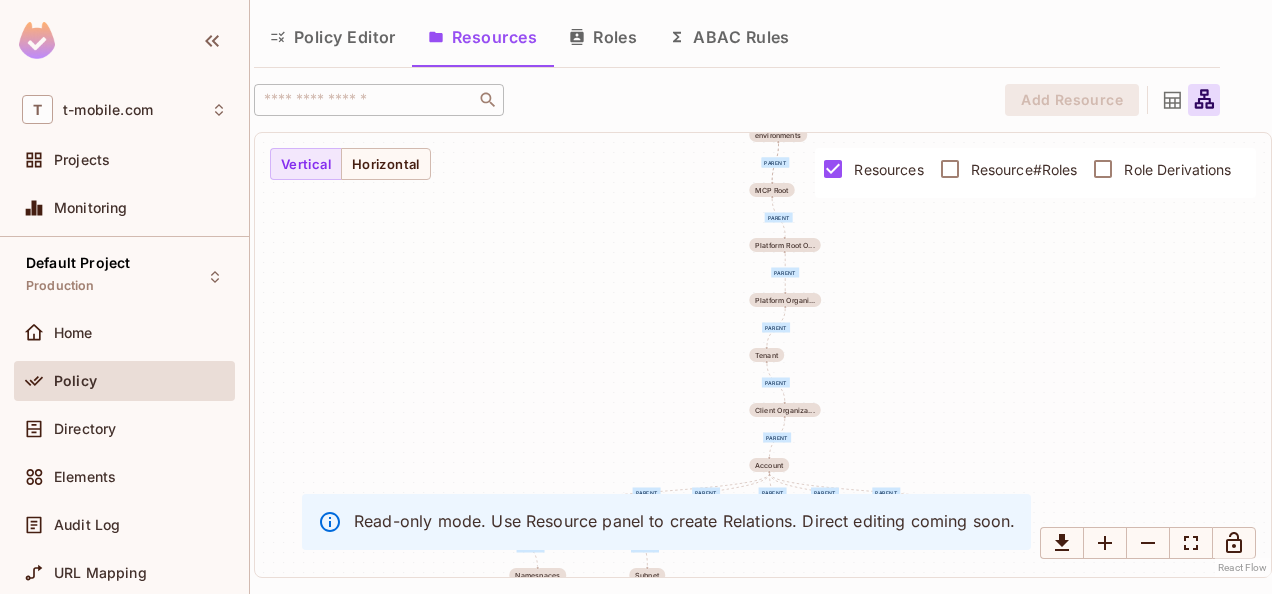 scroll, scrollTop: 68, scrollLeft: 0, axis: vertical 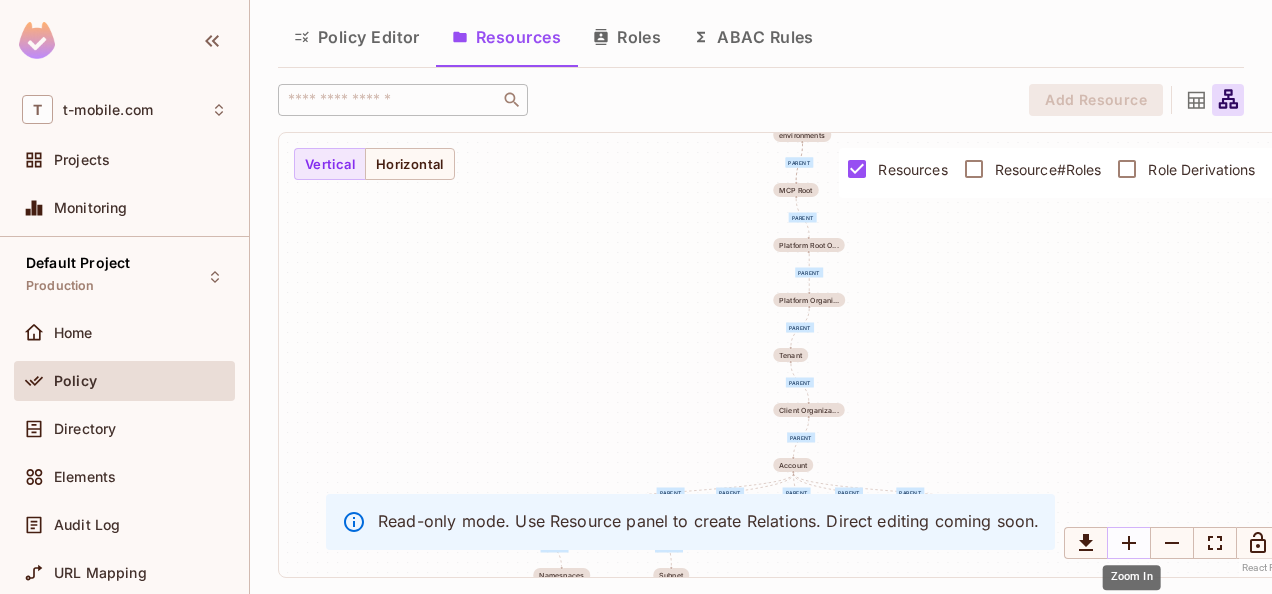 click 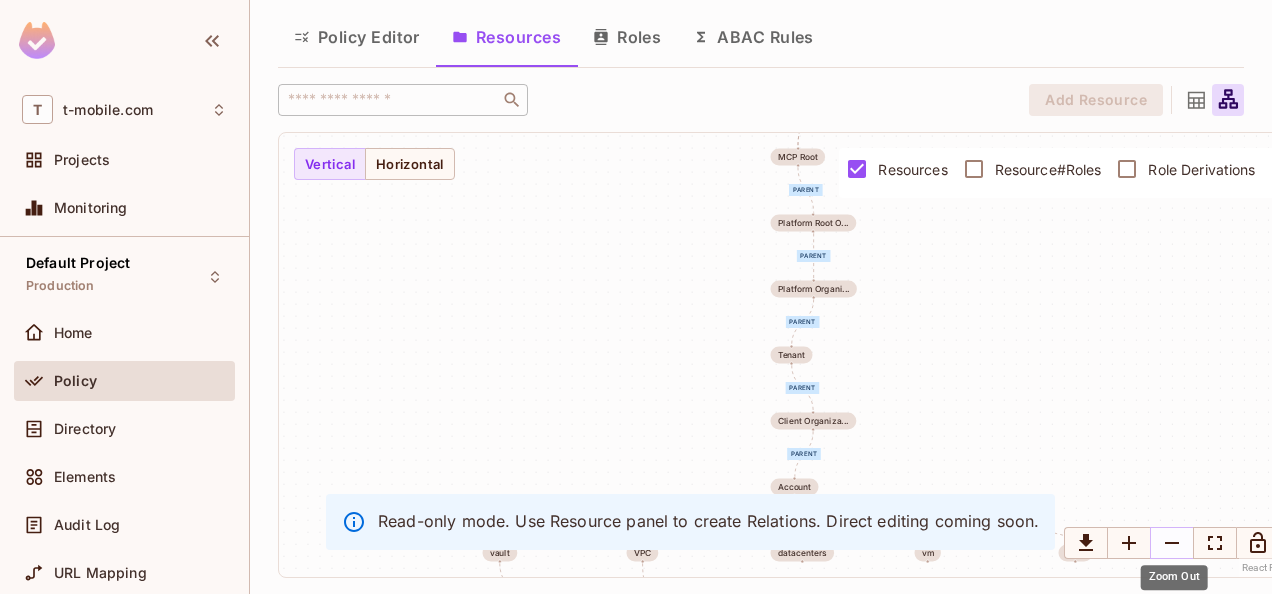 click 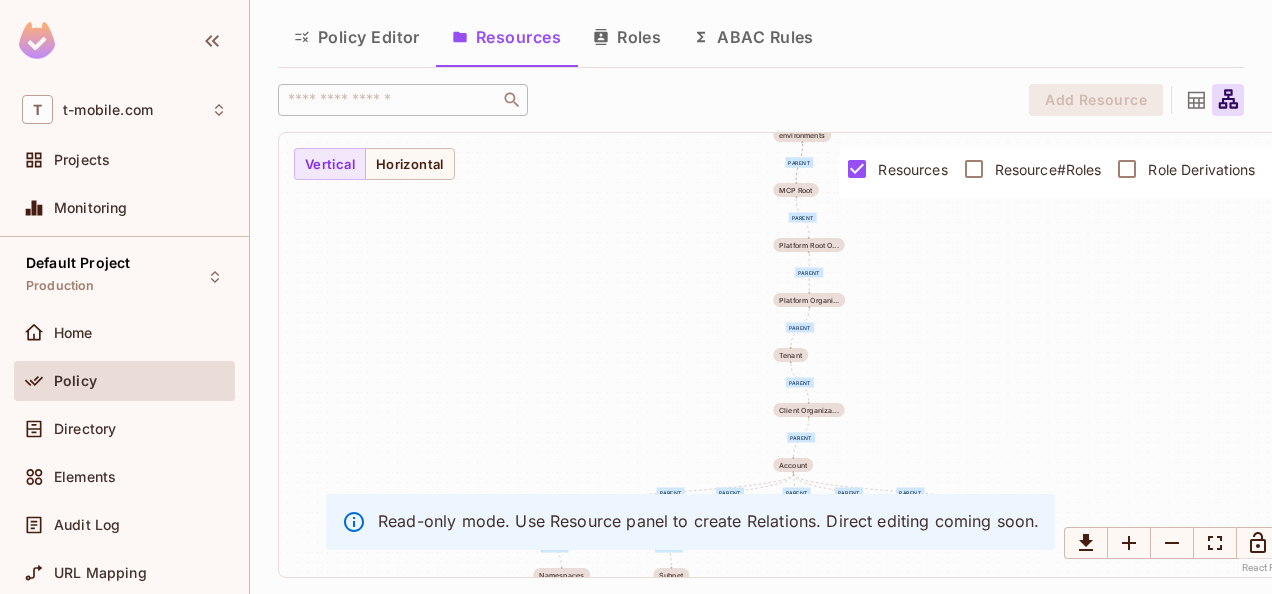 scroll, scrollTop: 68, scrollLeft: 38, axis: both 